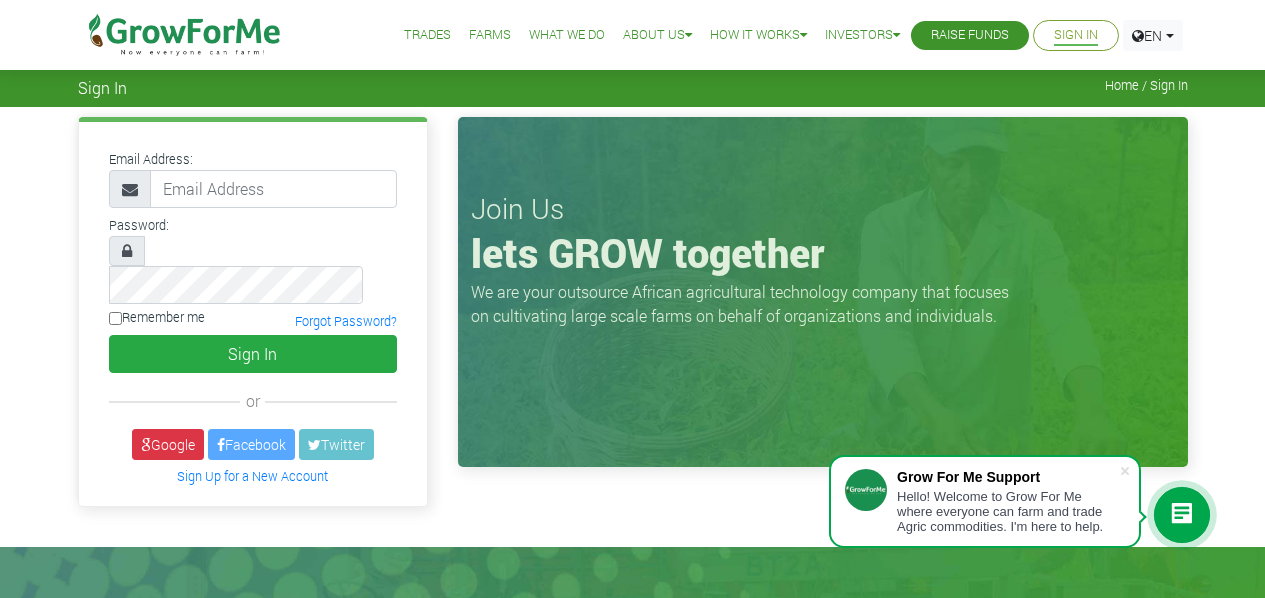 scroll, scrollTop: 0, scrollLeft: 0, axis: both 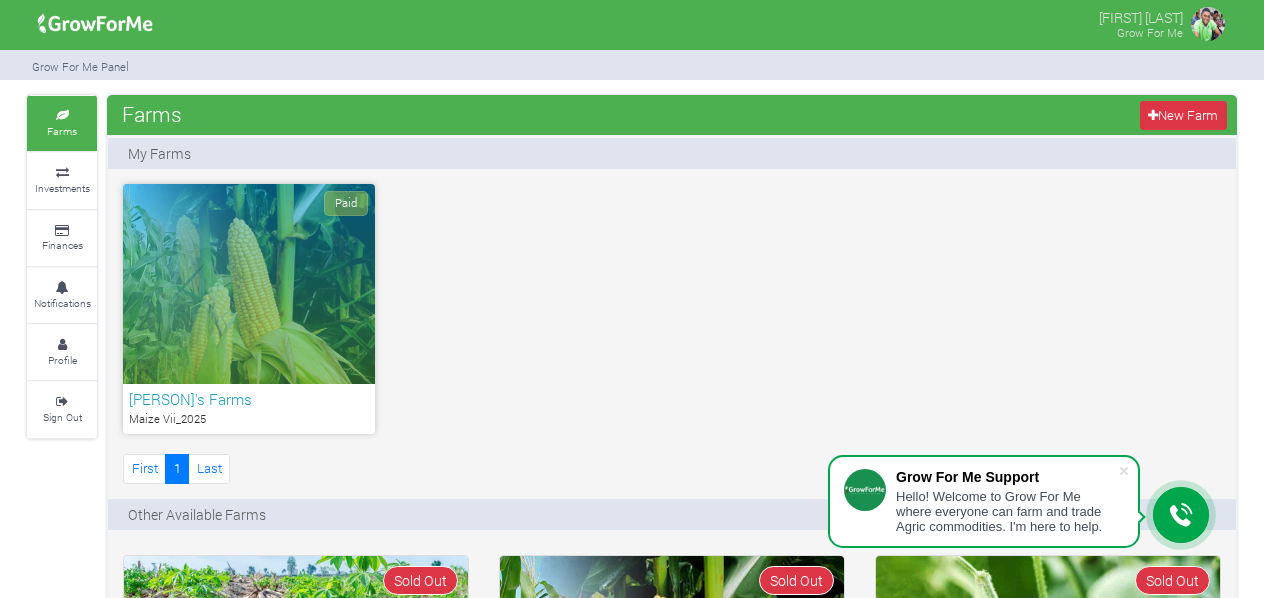 click on "Danquah's Farms" at bounding box center [249, 399] 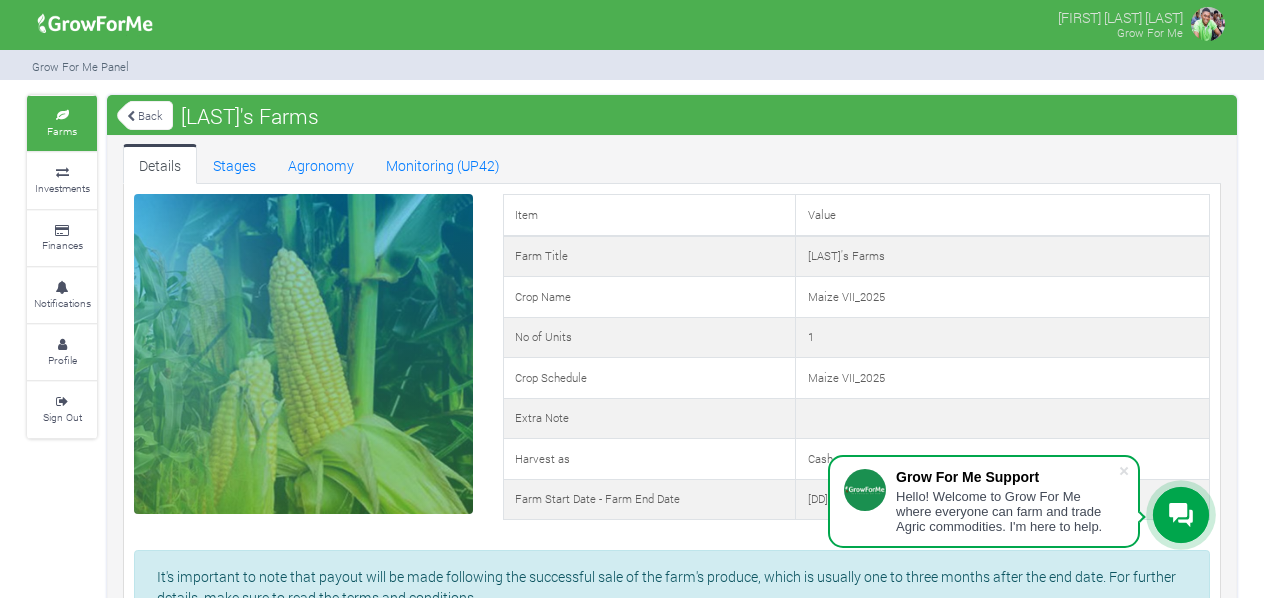 scroll, scrollTop: 0, scrollLeft: 0, axis: both 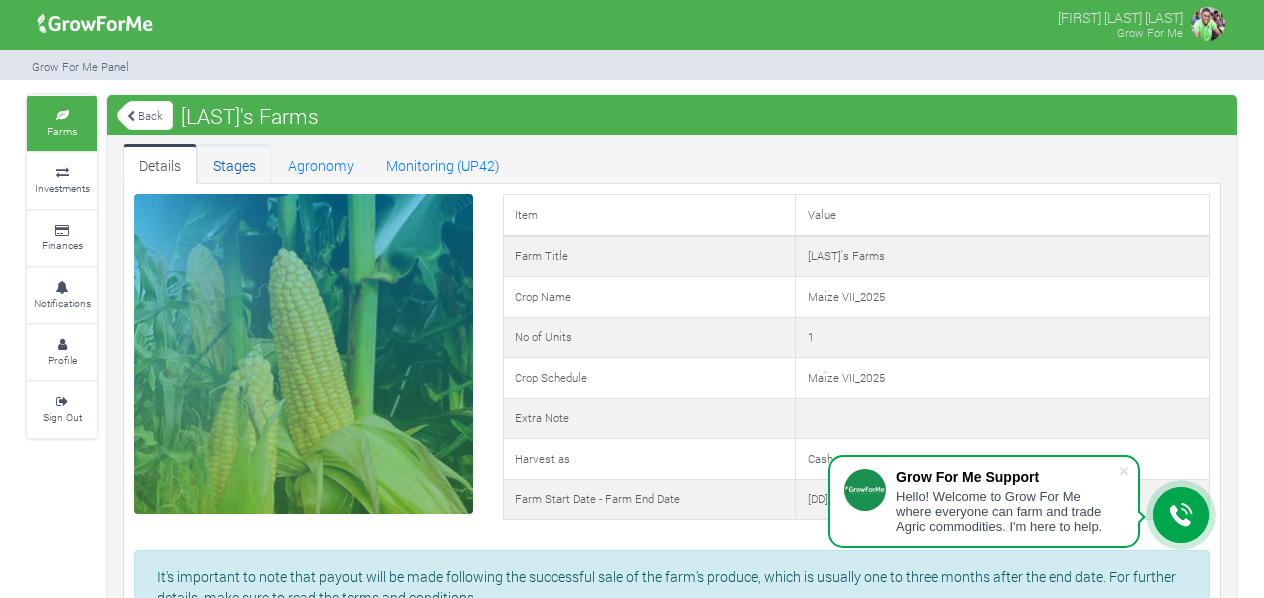 click on "Stages" at bounding box center [234, 164] 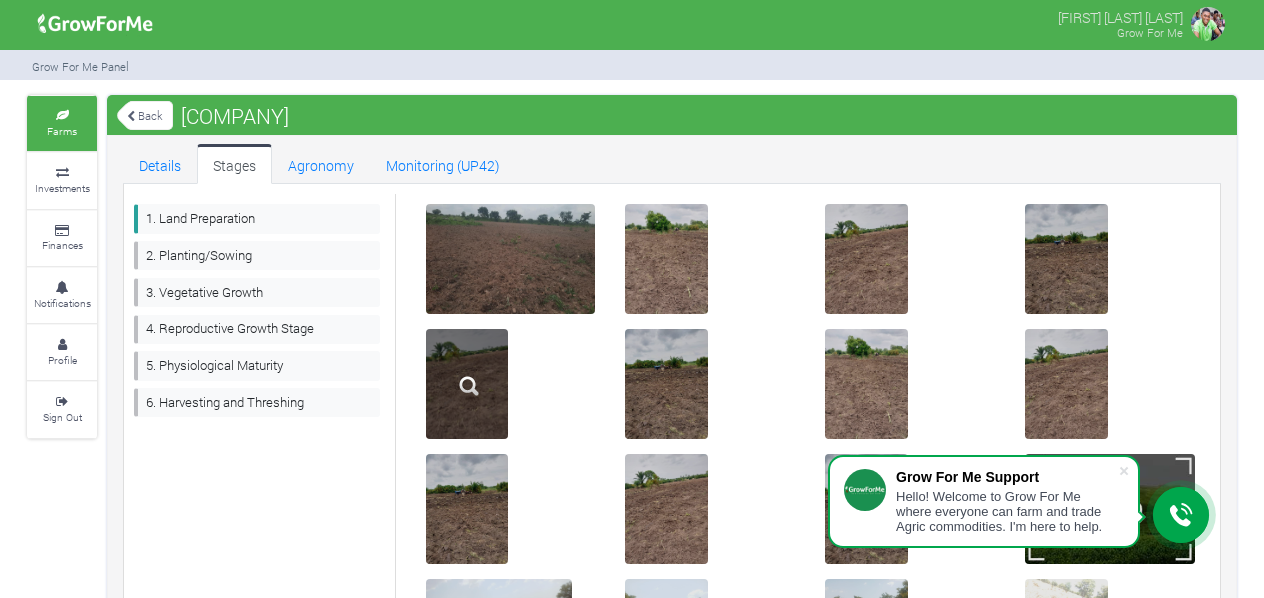 scroll, scrollTop: 0, scrollLeft: 0, axis: both 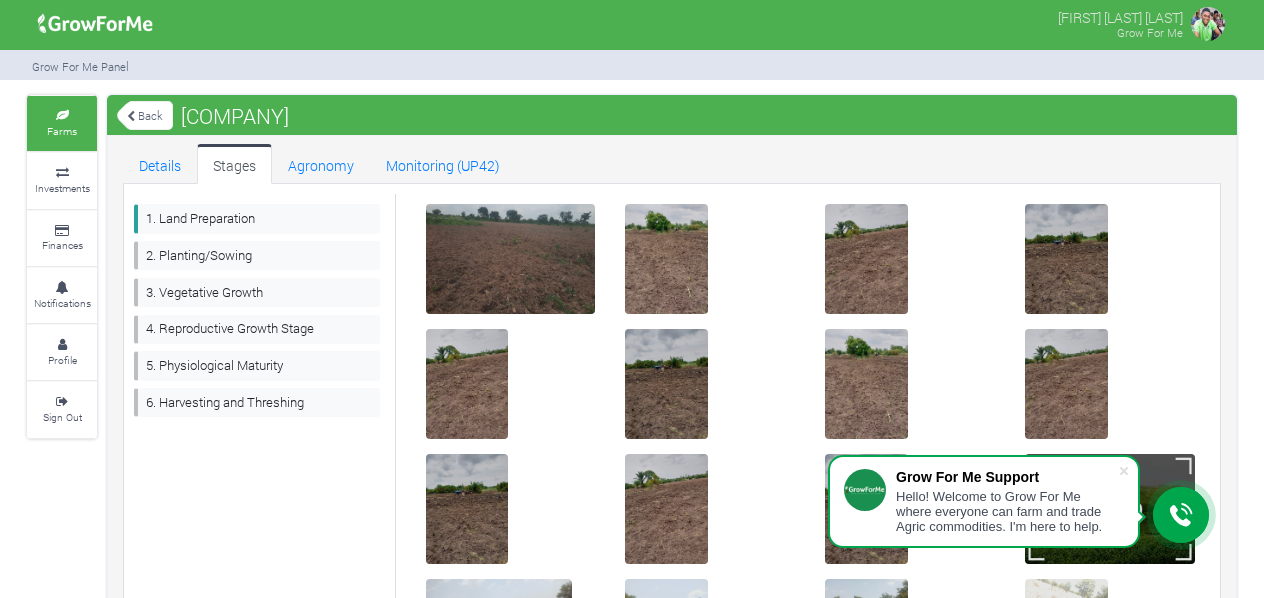 click at bounding box center (1208, 24) 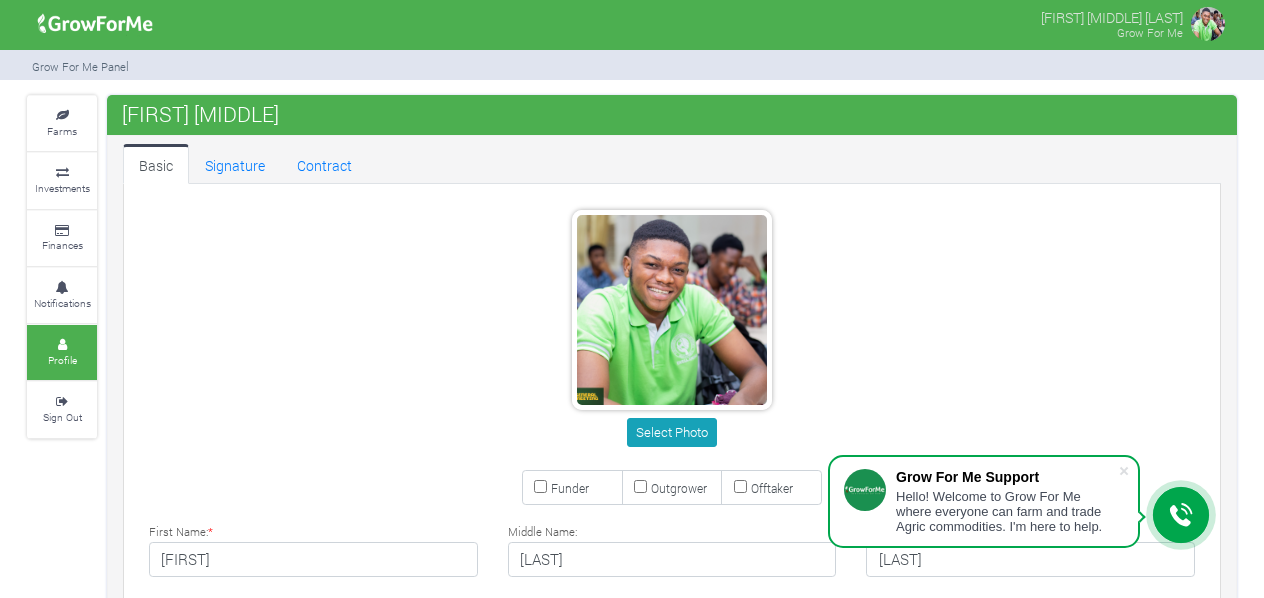 scroll, scrollTop: 0, scrollLeft: 0, axis: both 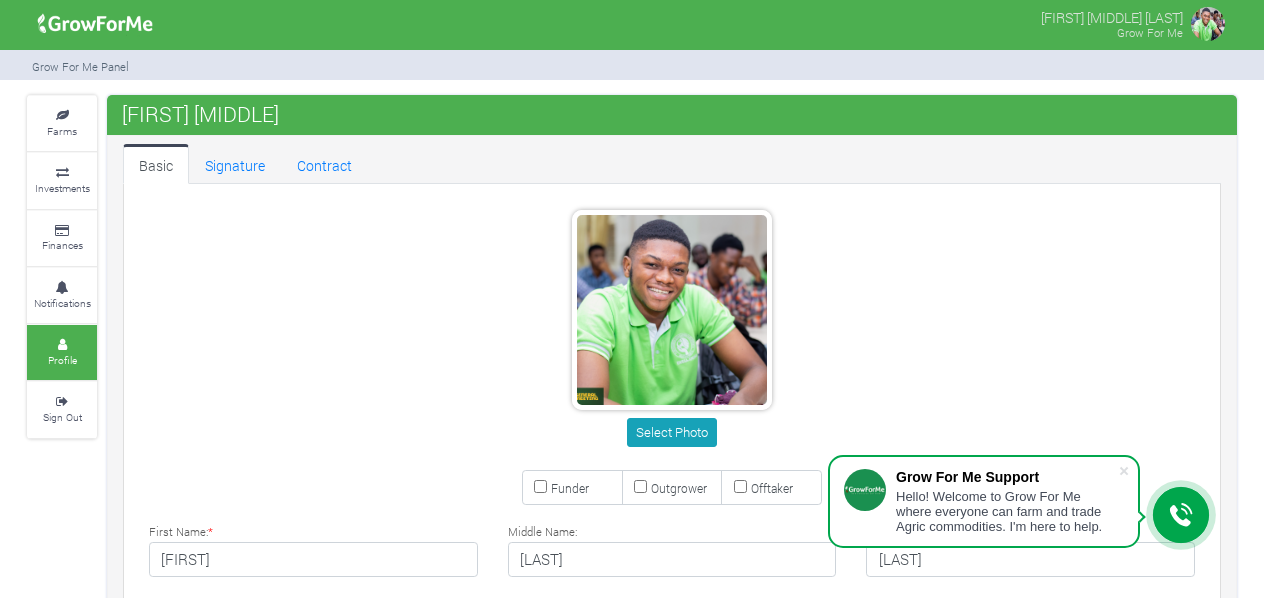 type on "[PHONE]" 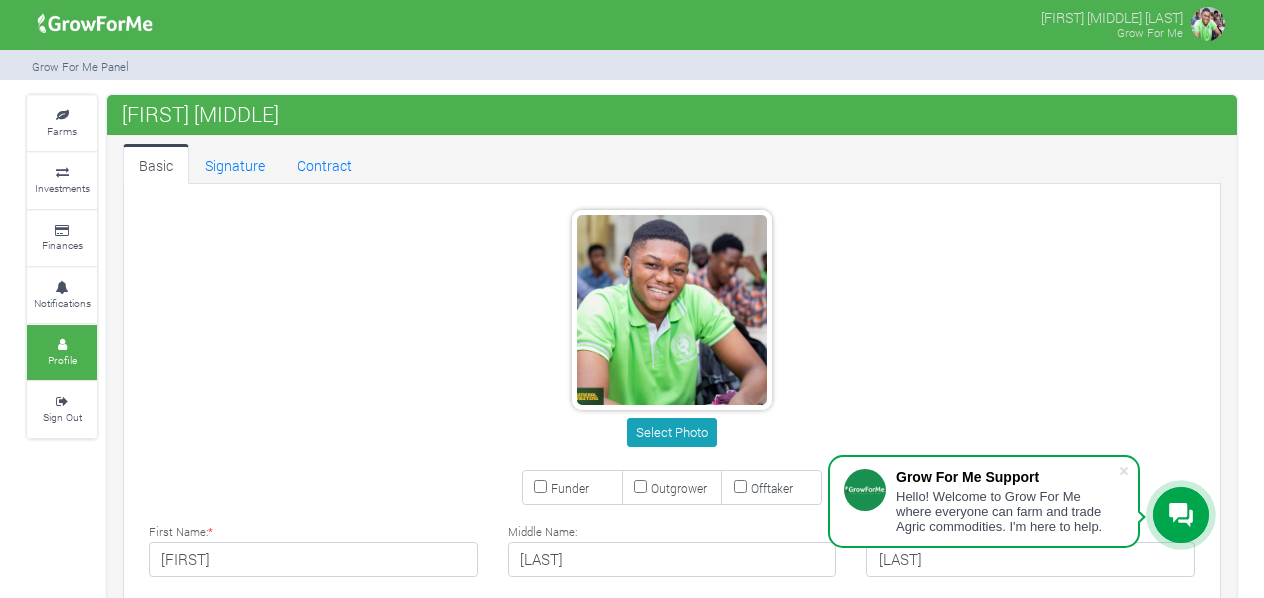scroll, scrollTop: 0, scrollLeft: 0, axis: both 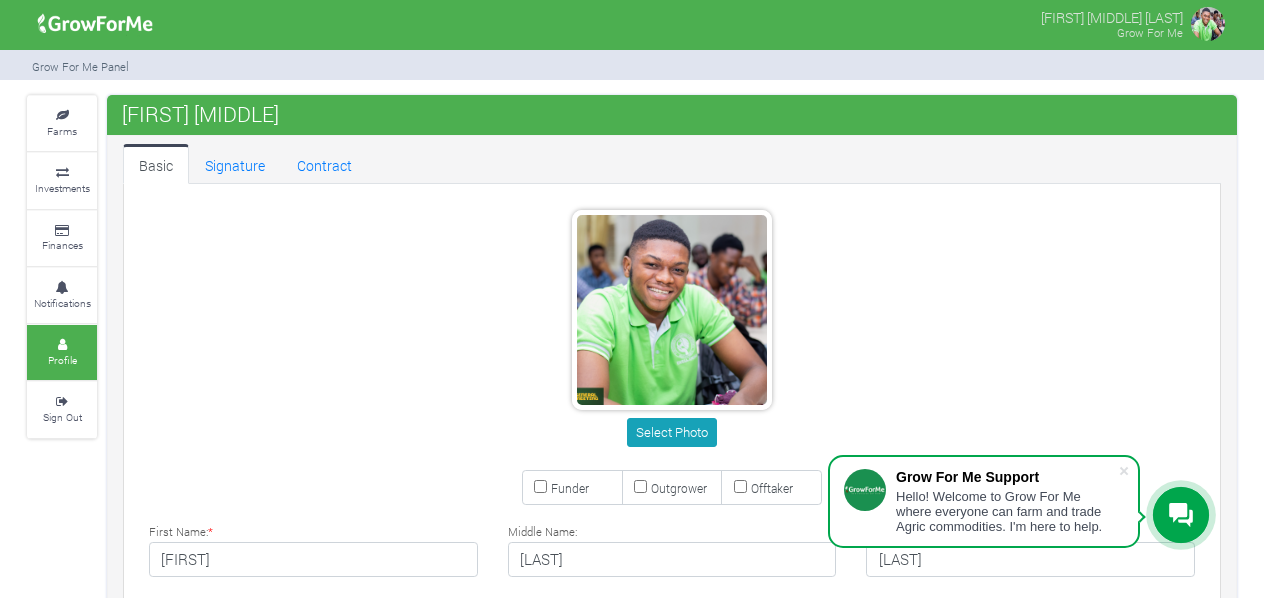click on "Profile" at bounding box center [62, 352] 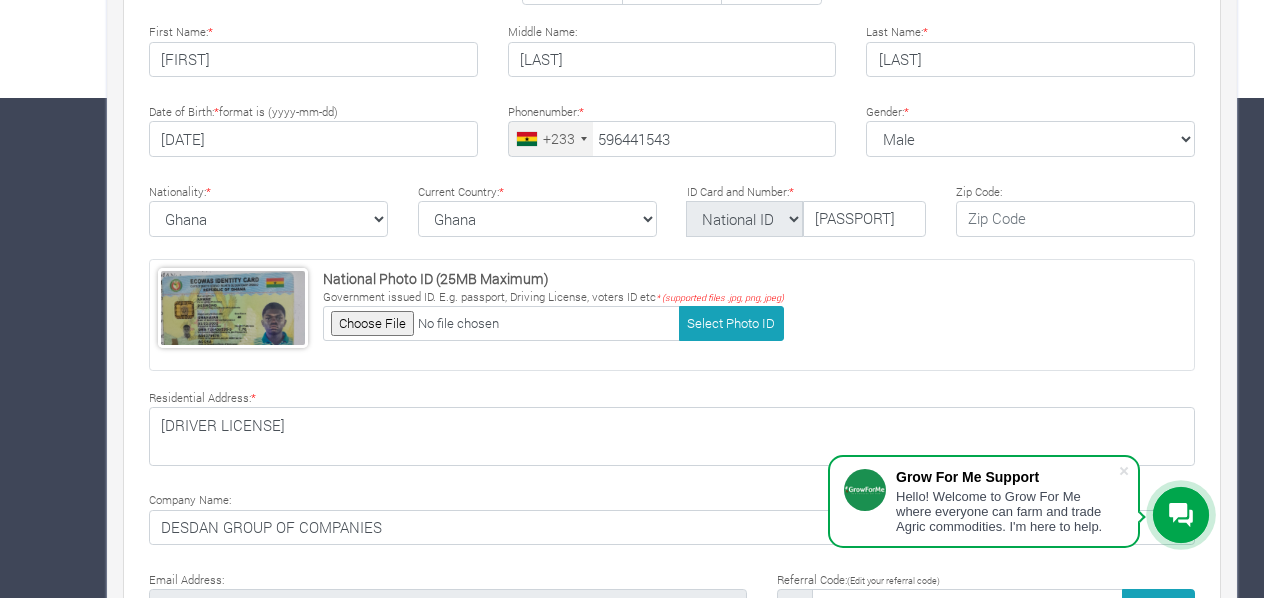 scroll, scrollTop: 500, scrollLeft: 0, axis: vertical 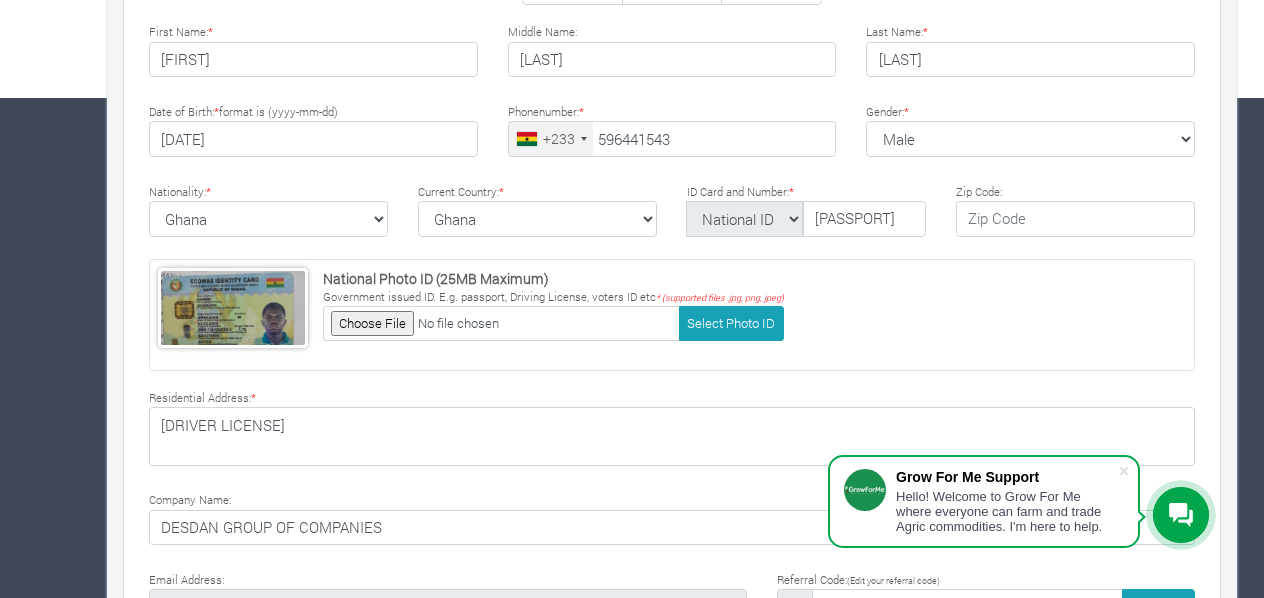 type on "[PHONE]" 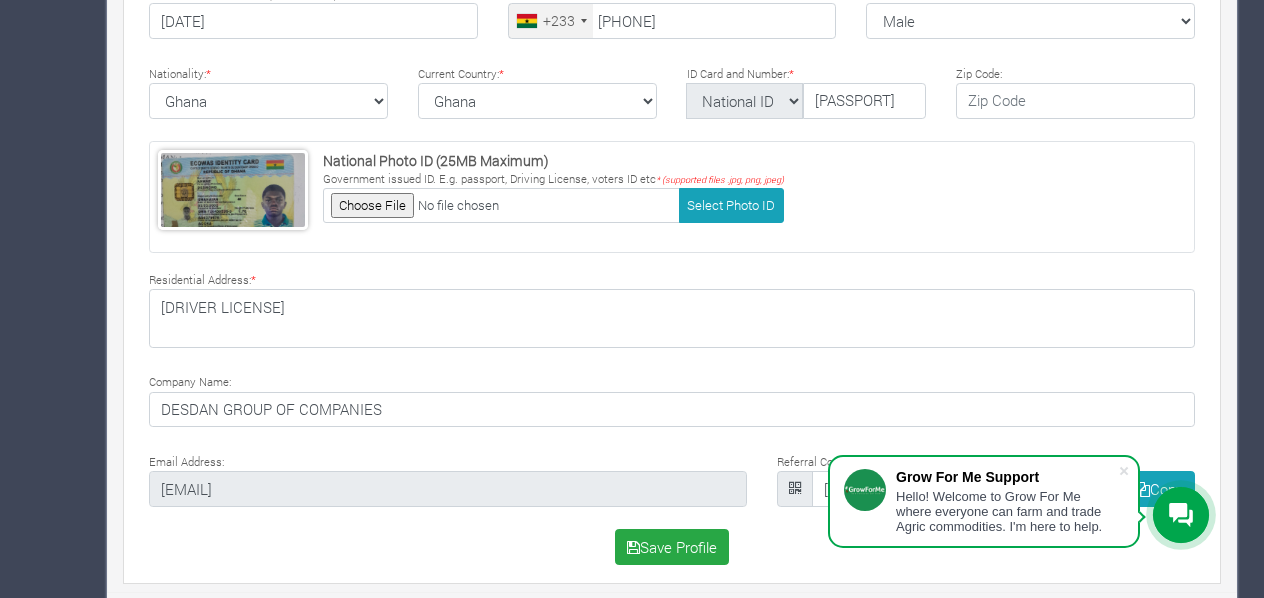 scroll, scrollTop: 620, scrollLeft: 0, axis: vertical 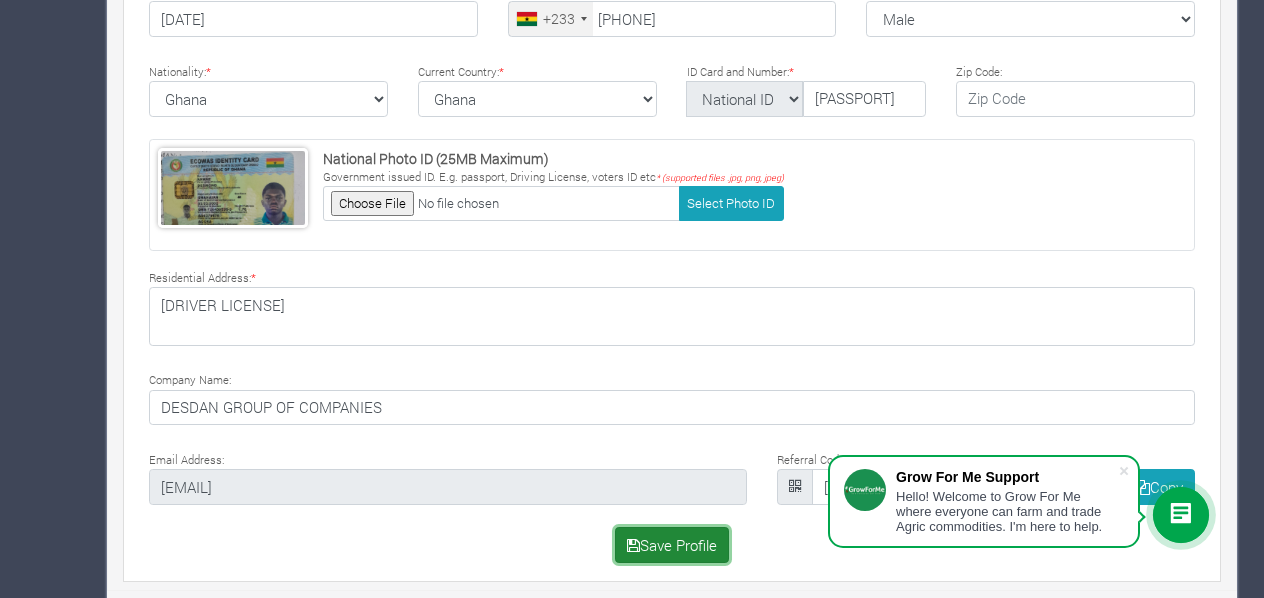 click on "Save Profile" at bounding box center [672, 545] 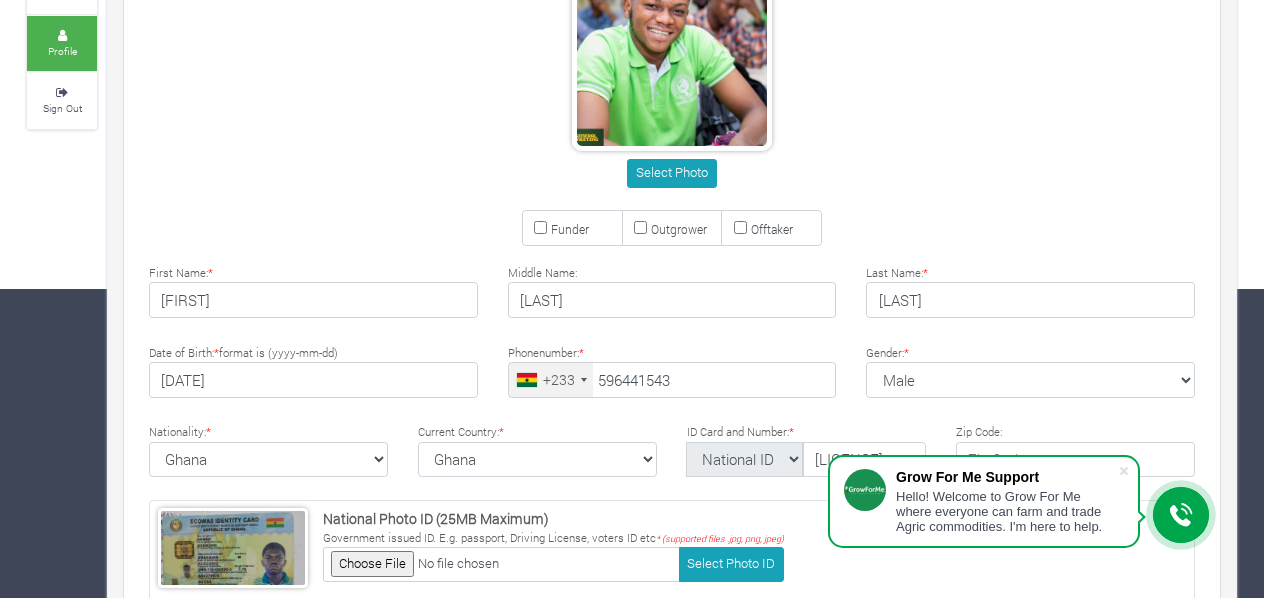 type on "[PHONE]" 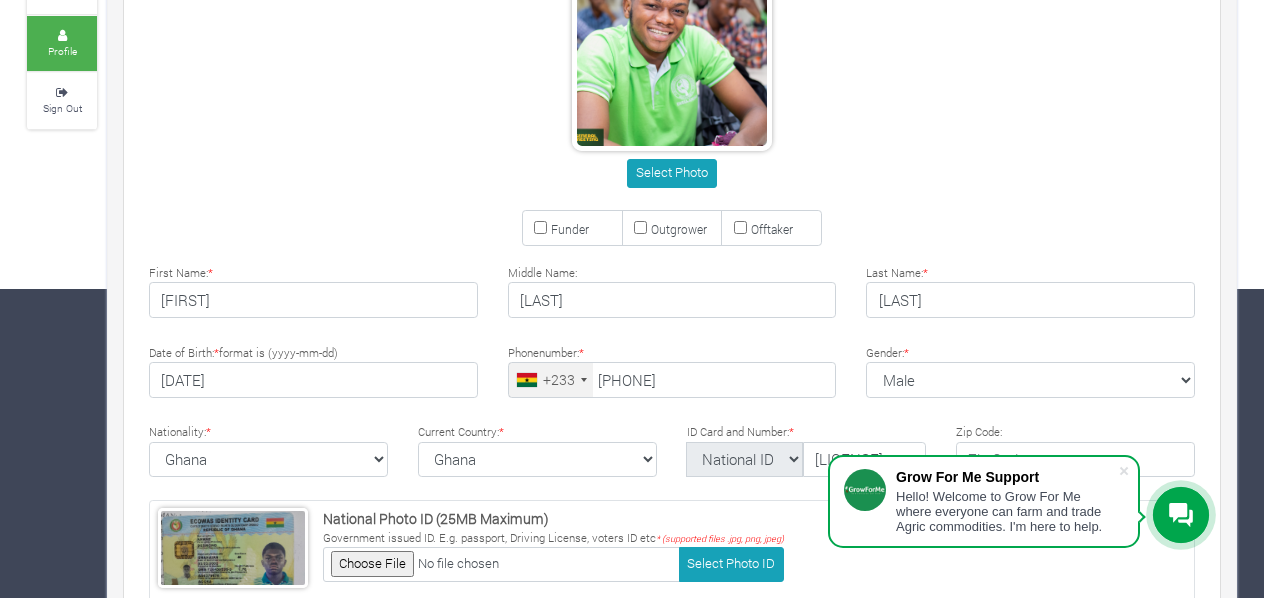 scroll, scrollTop: 400, scrollLeft: 0, axis: vertical 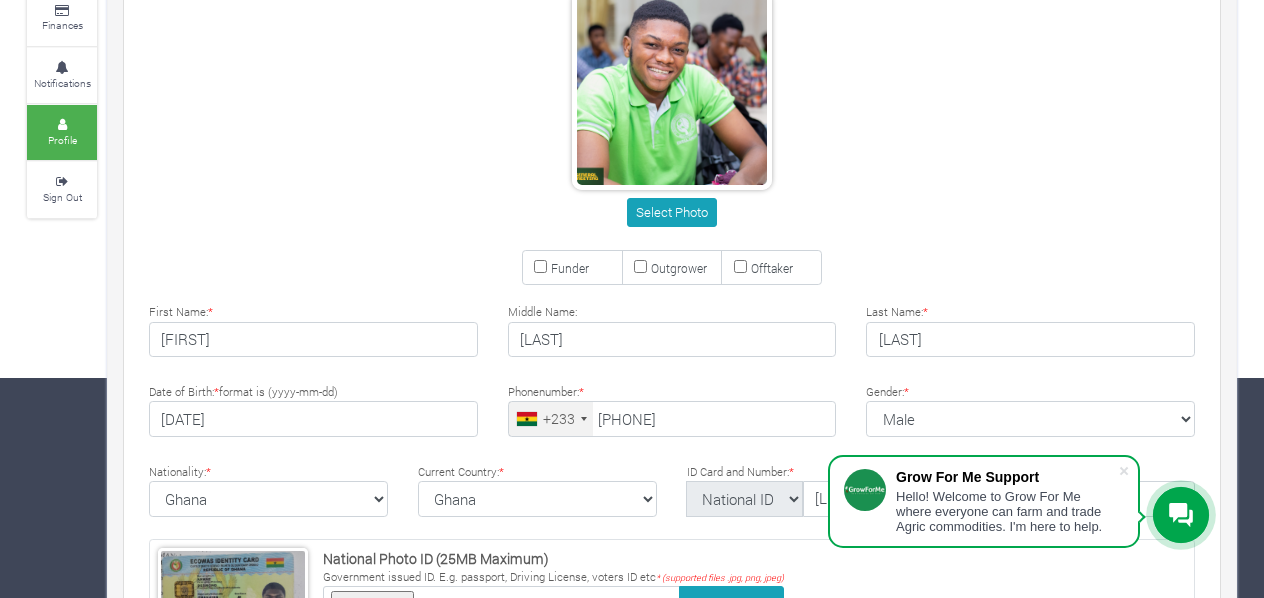 click on "Funder" at bounding box center [540, 266] 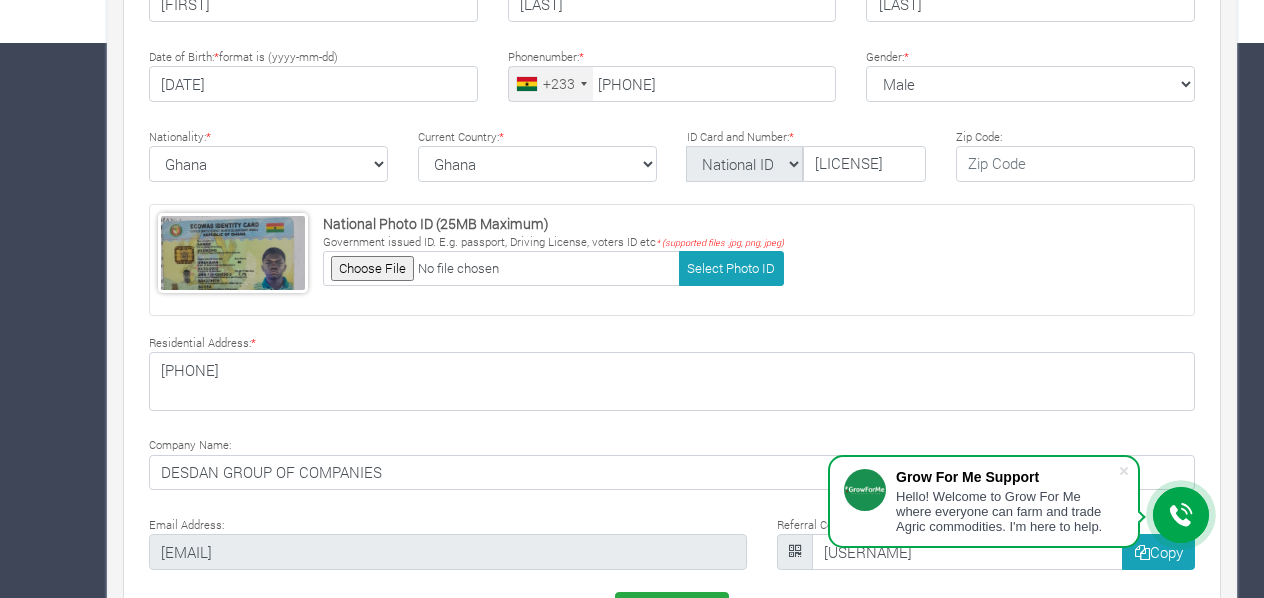 scroll, scrollTop: 620, scrollLeft: 0, axis: vertical 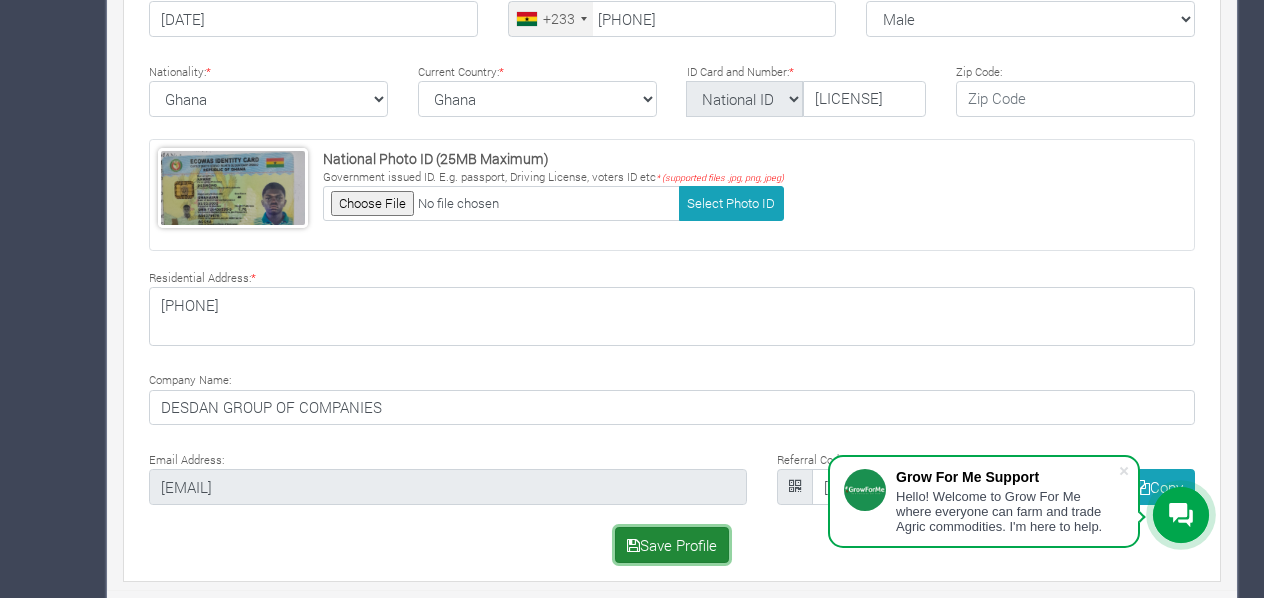 click on "Save Profile" at bounding box center [672, 545] 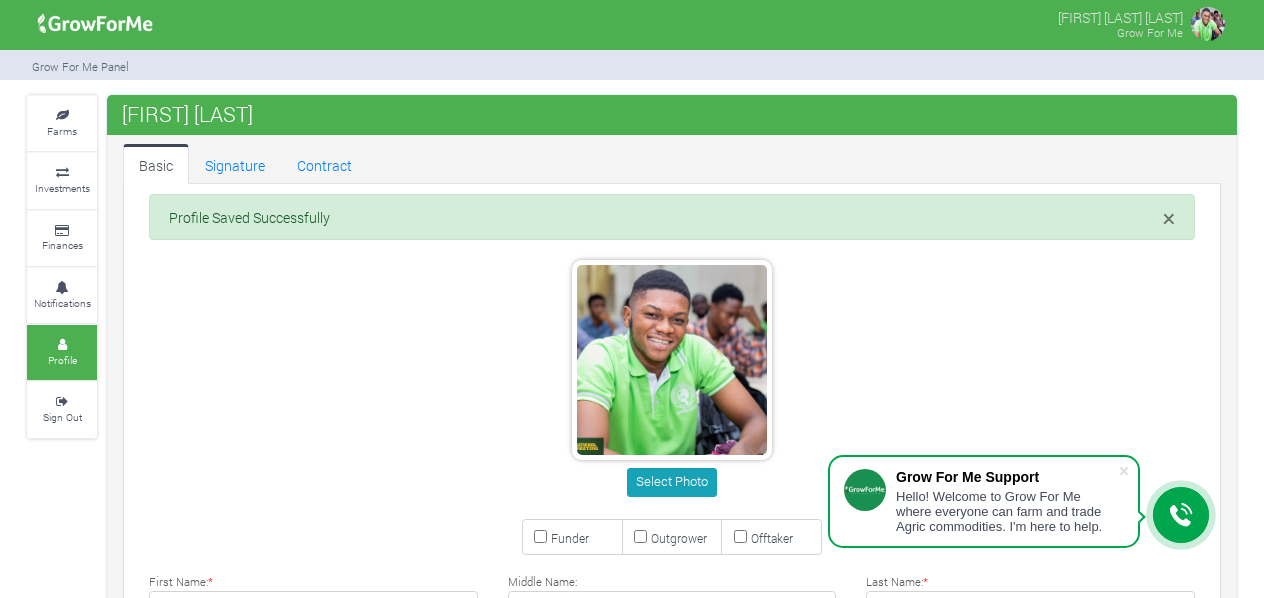 scroll, scrollTop: 0, scrollLeft: 0, axis: both 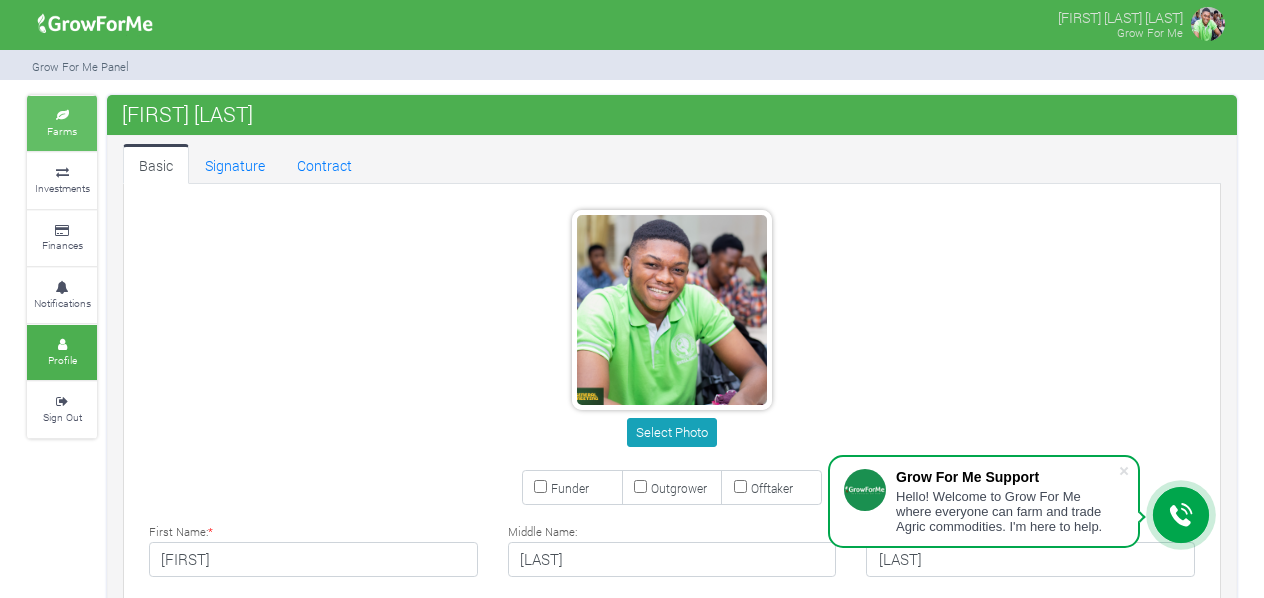 click on "Farms" at bounding box center [62, 131] 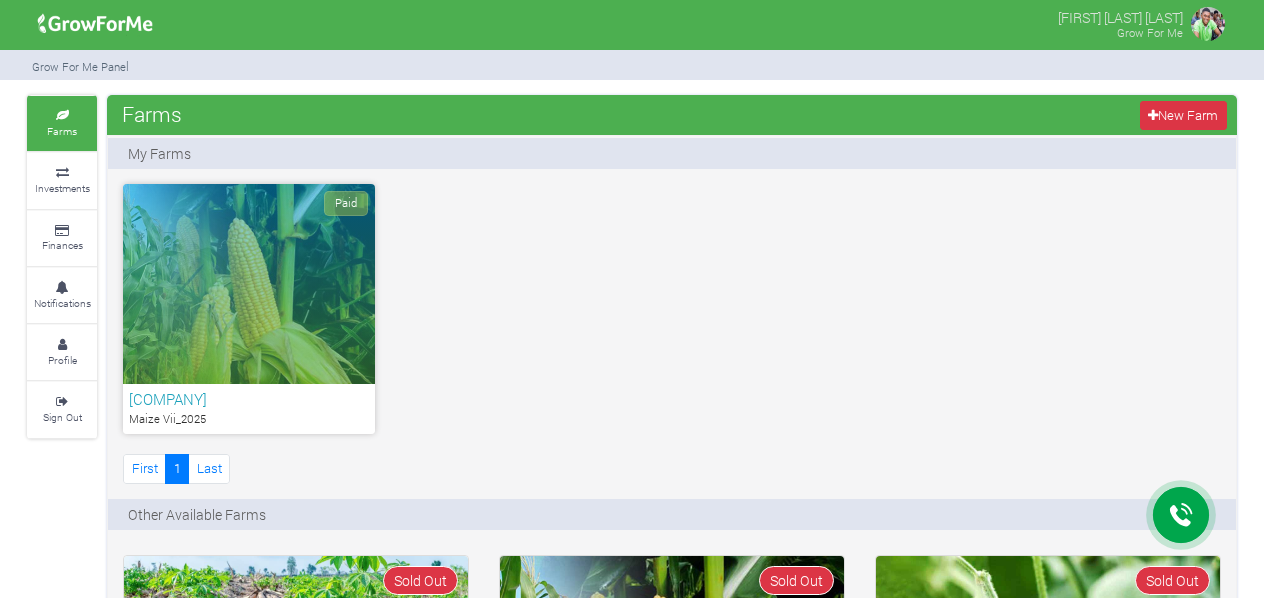 scroll, scrollTop: 0, scrollLeft: 0, axis: both 